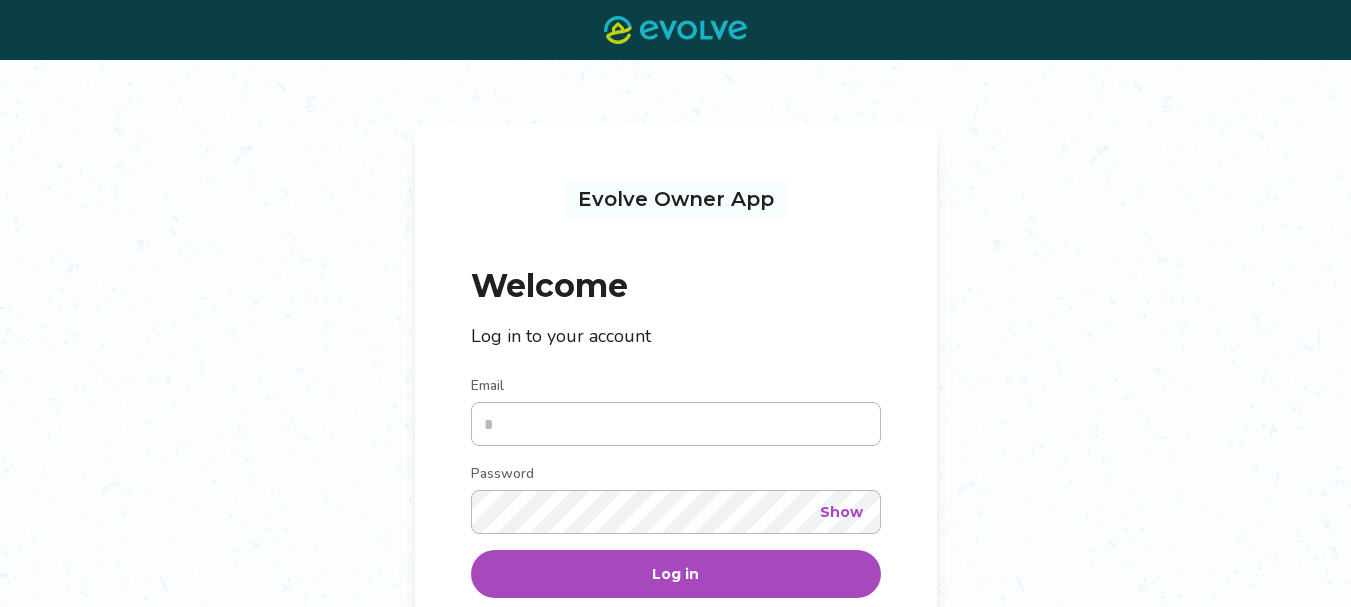 scroll, scrollTop: 0, scrollLeft: 0, axis: both 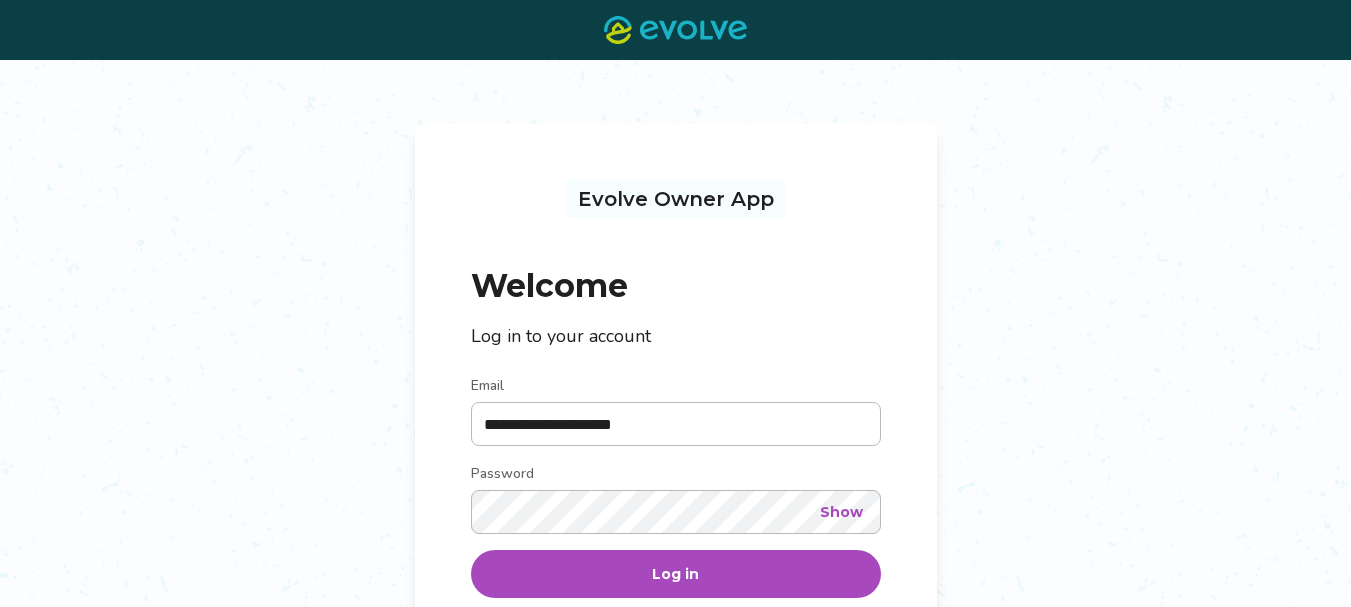 click on "Log in" at bounding box center [675, 574] 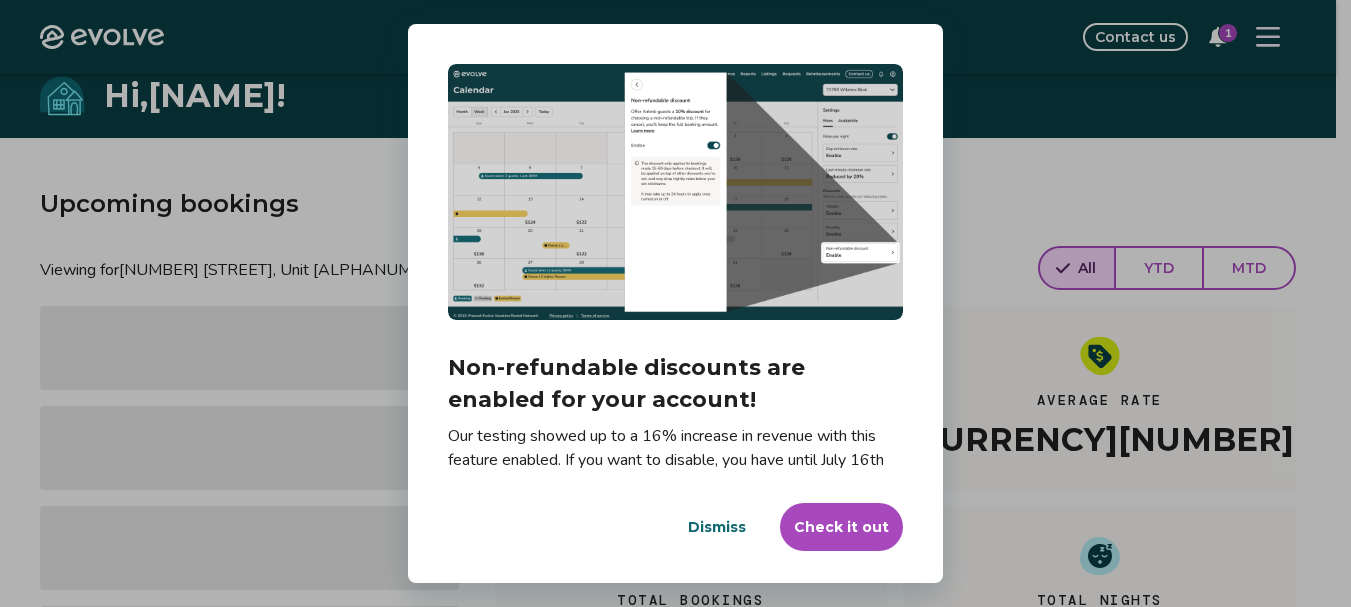 scroll, scrollTop: 427, scrollLeft: 0, axis: vertical 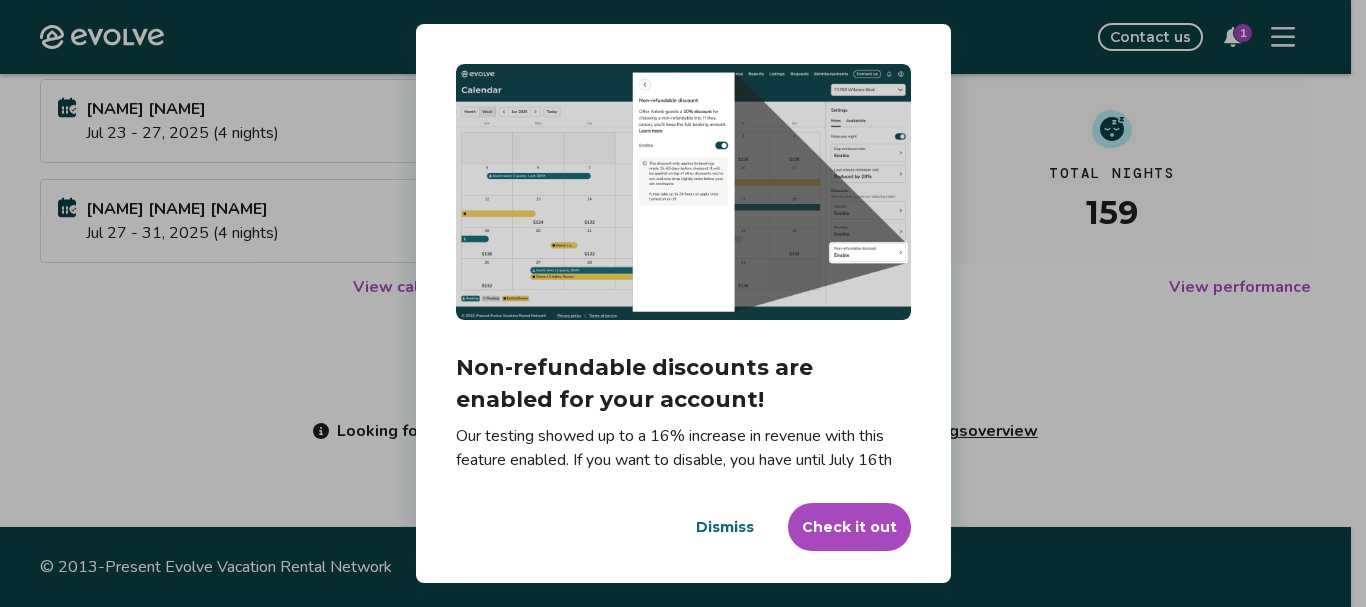 drag, startPoint x: 1361, startPoint y: 213, endPoint x: 1364, endPoint y: 133, distance: 80.05623 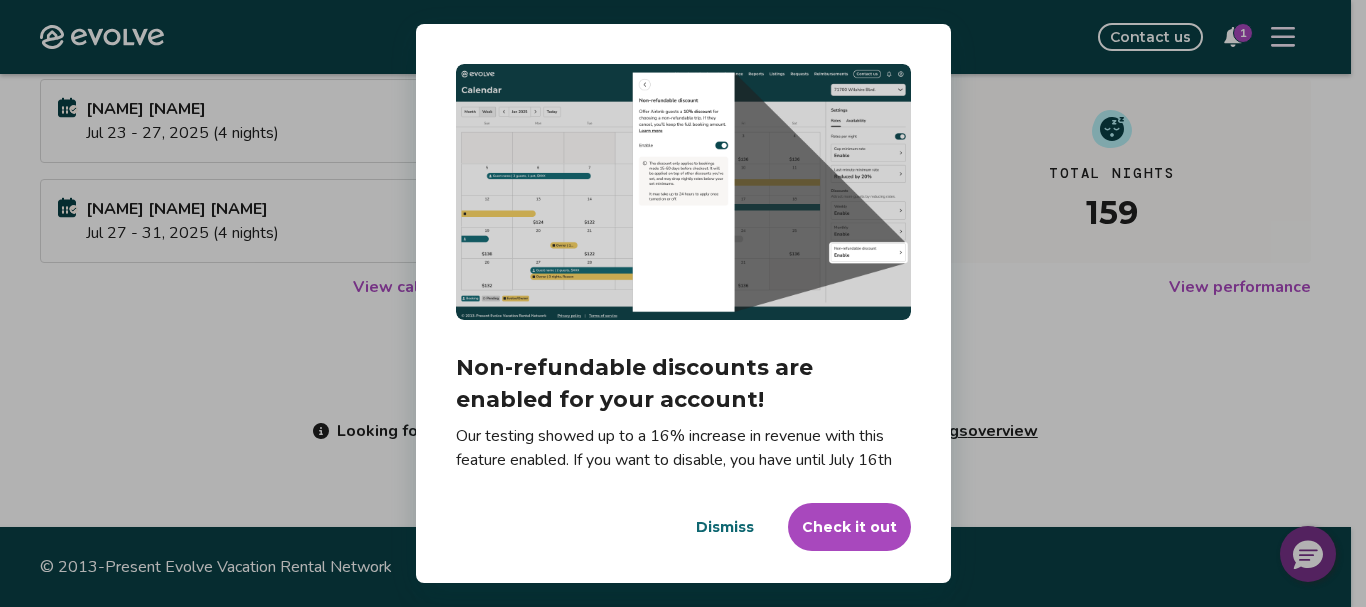 click on "Dismiss" at bounding box center [725, 527] 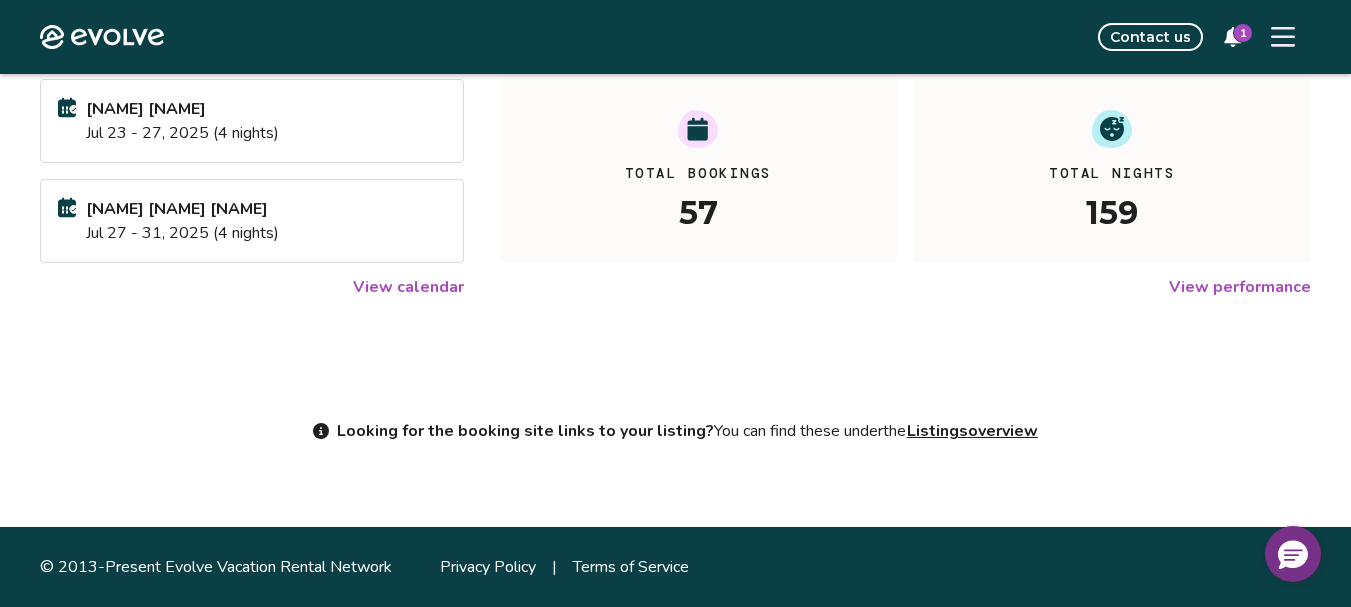 click 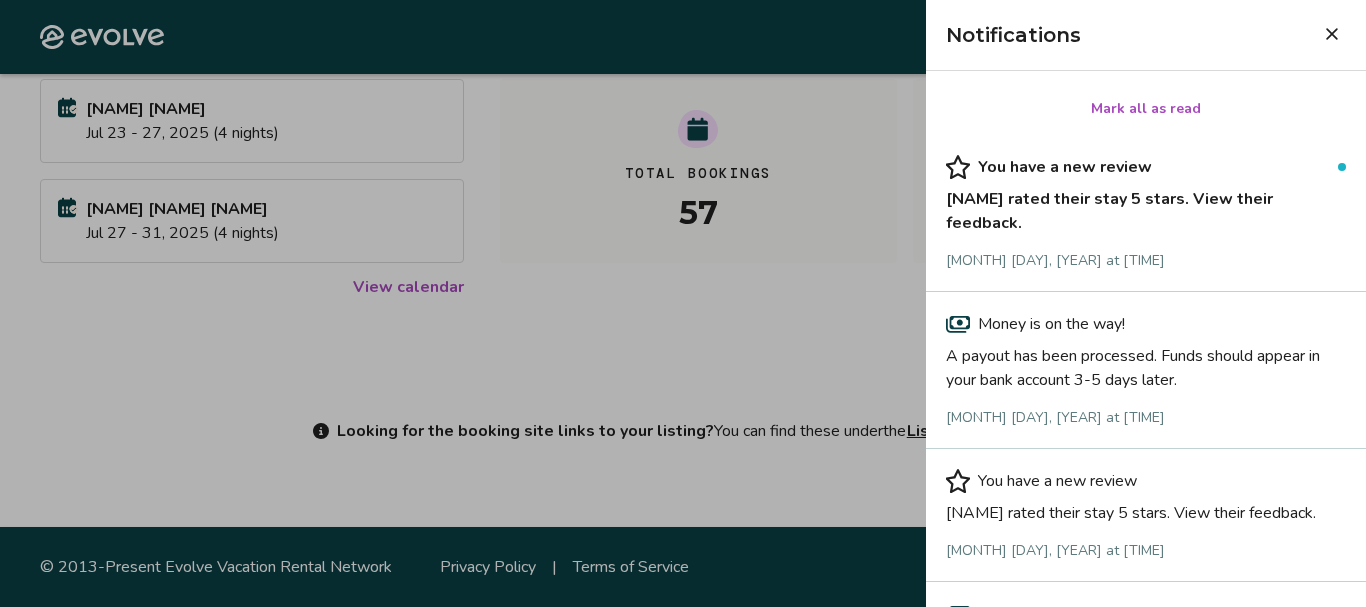 click on "[NAME] rated their stay 5 stars. View their feedback." at bounding box center [1146, 207] 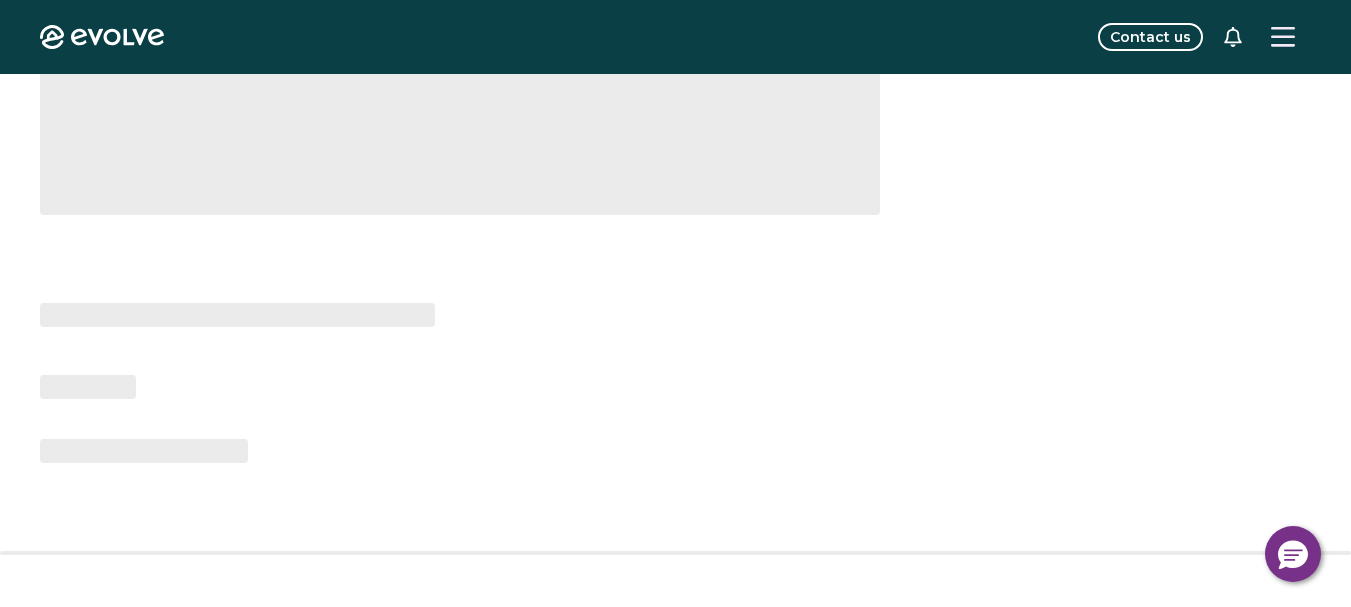 scroll, scrollTop: 0, scrollLeft: 0, axis: both 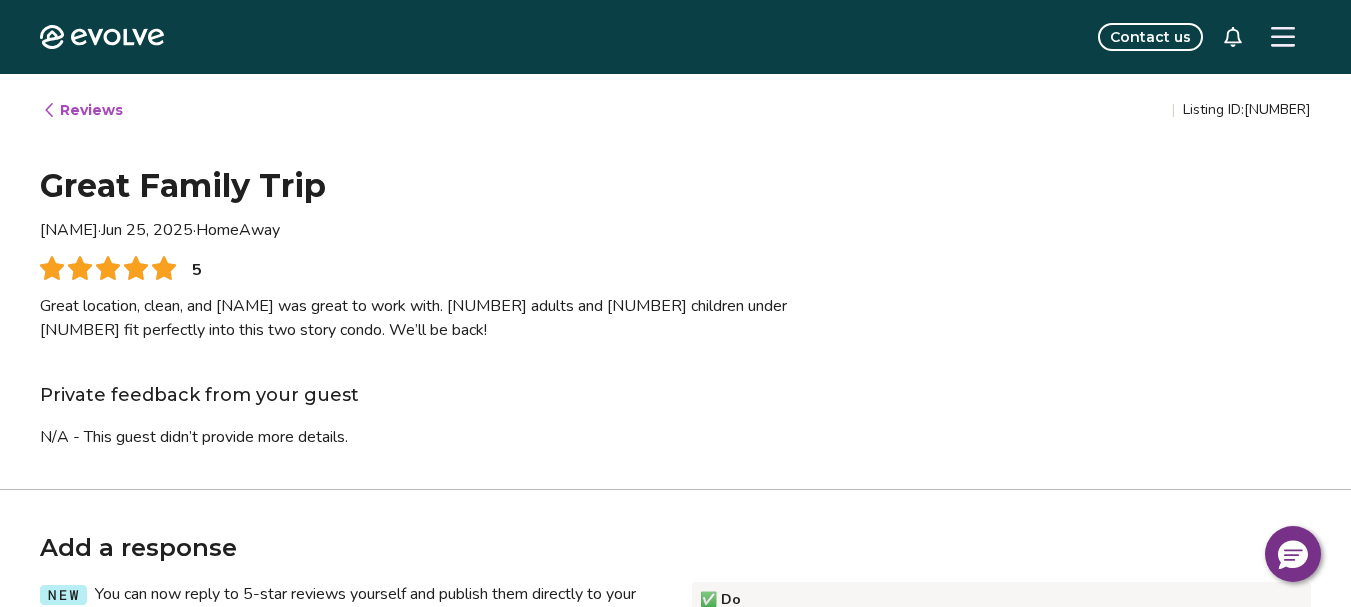 type on "*" 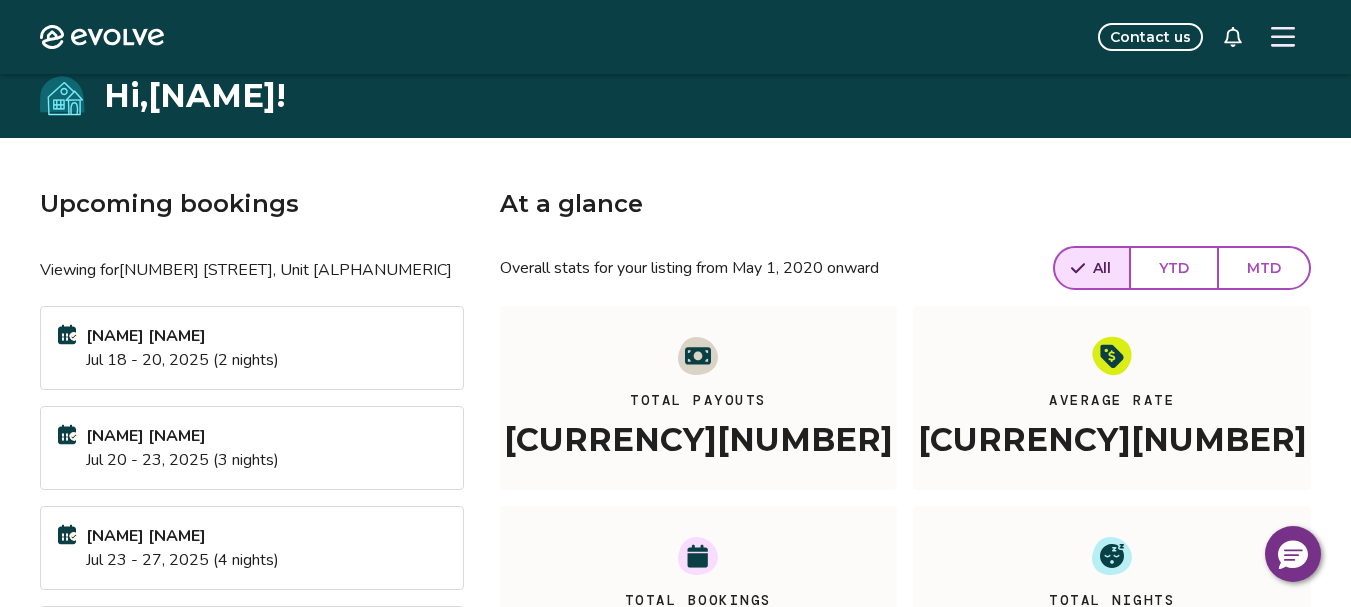scroll, scrollTop: 427, scrollLeft: 0, axis: vertical 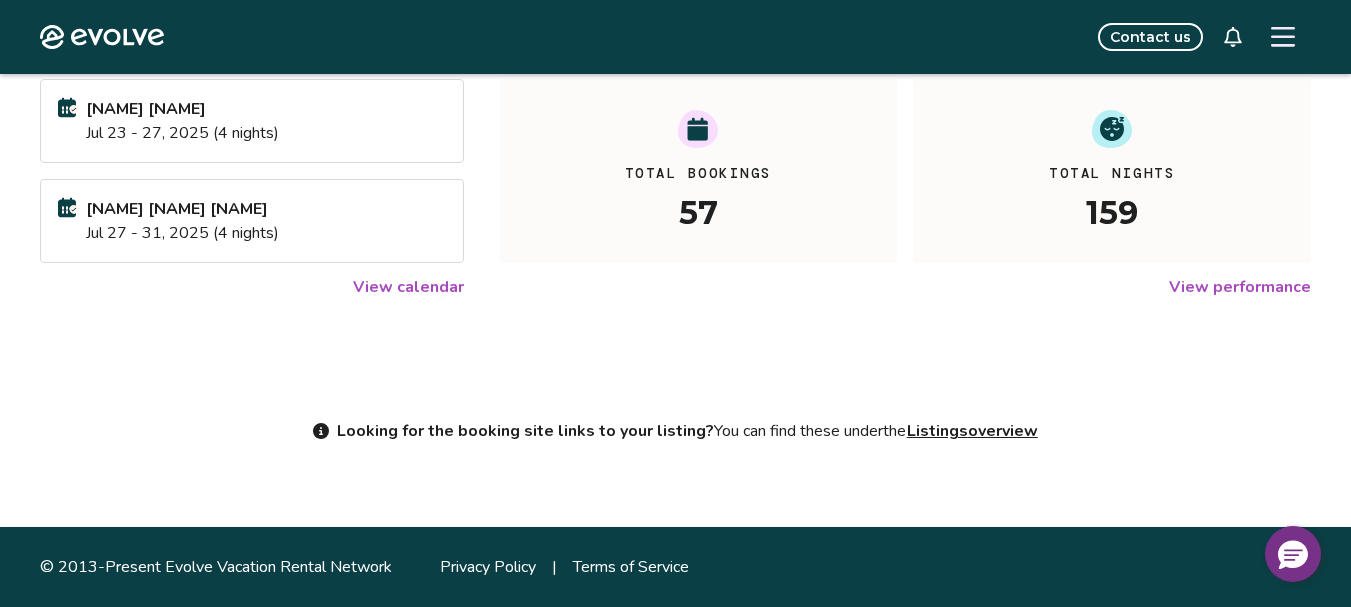 click on "View calendar" at bounding box center [408, 287] 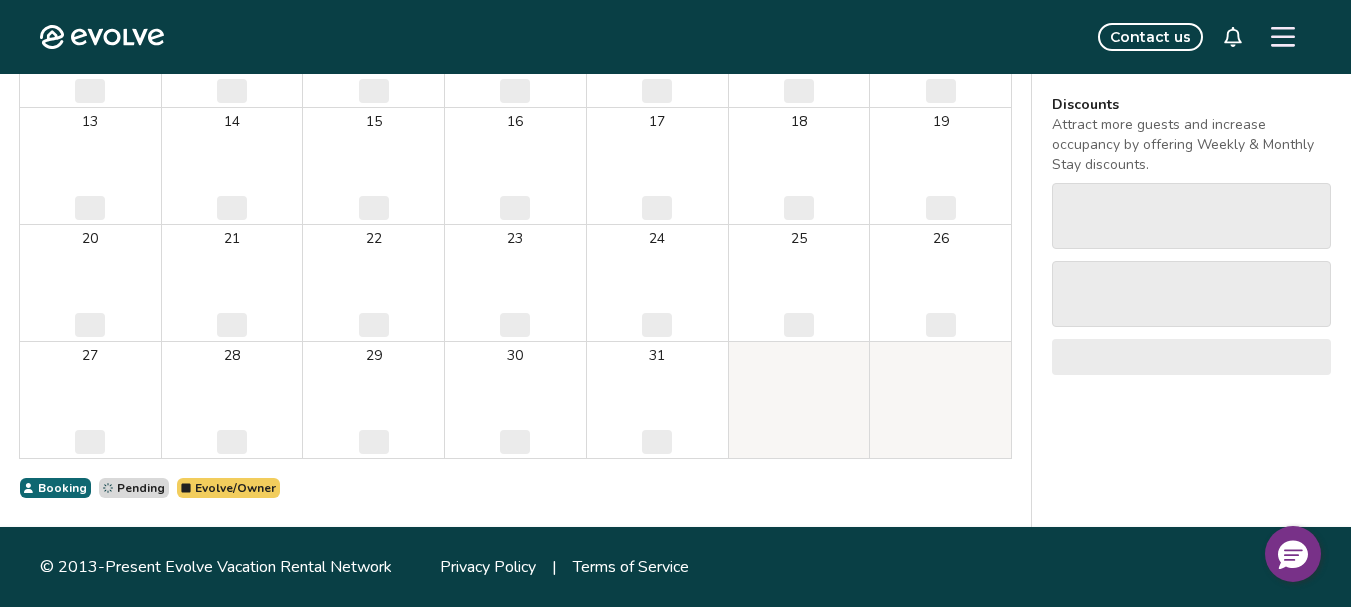 scroll, scrollTop: 0, scrollLeft: 0, axis: both 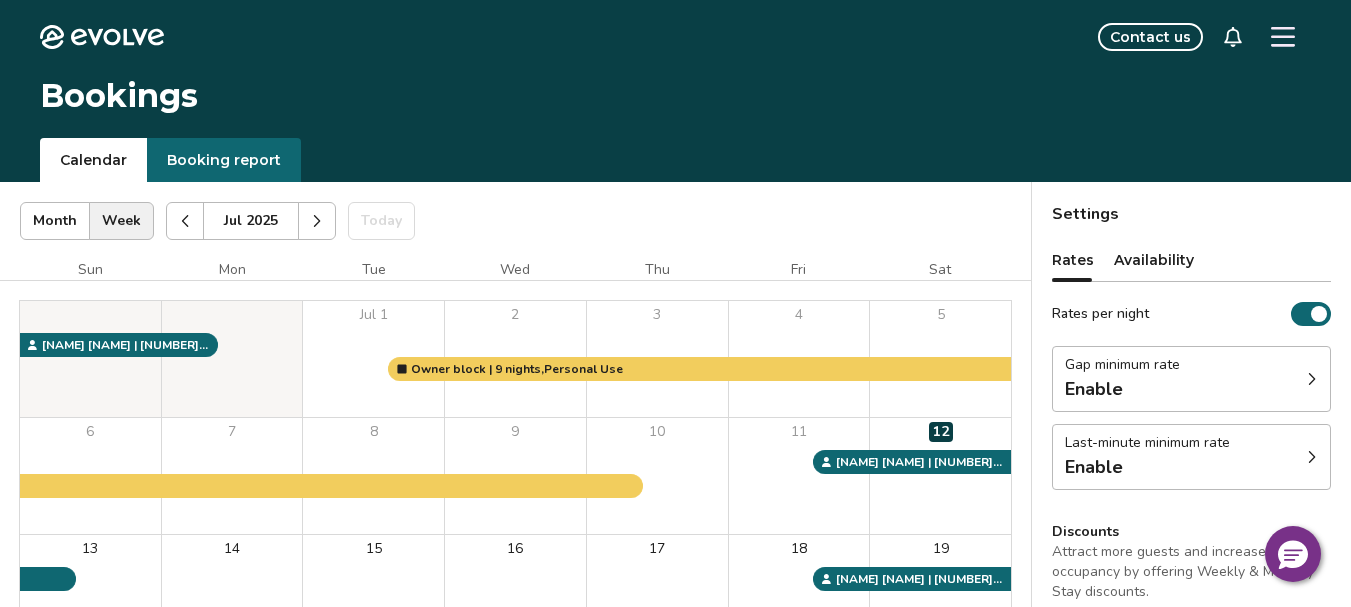 click 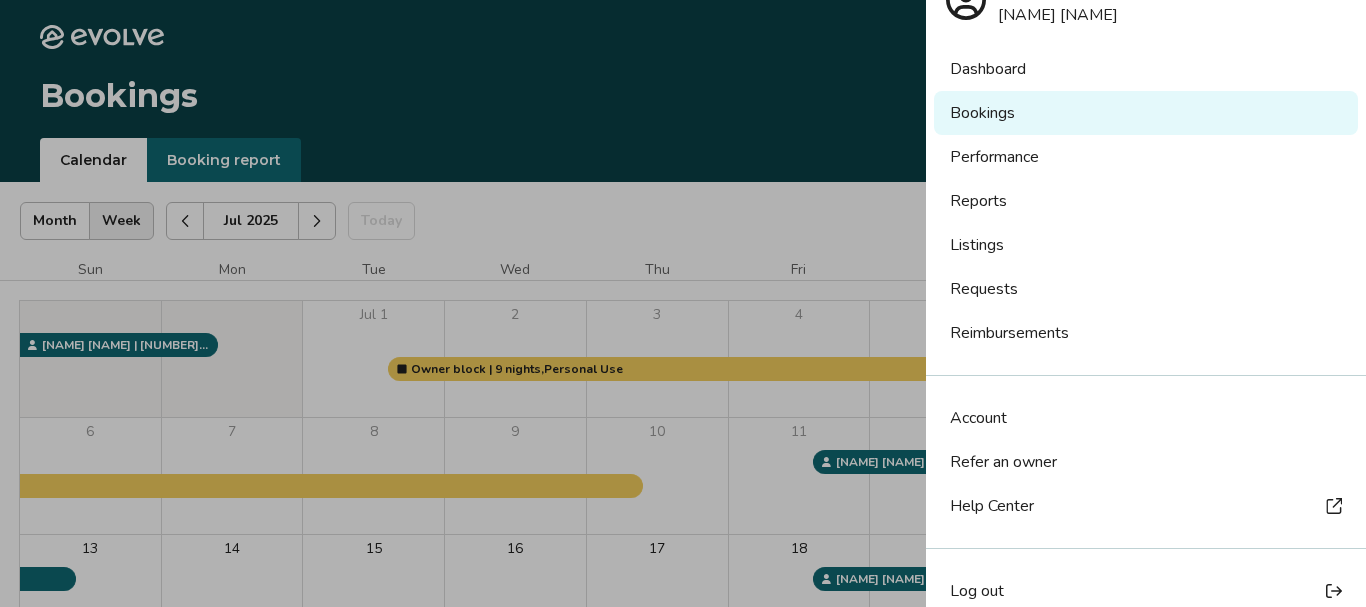 scroll, scrollTop: 73, scrollLeft: 0, axis: vertical 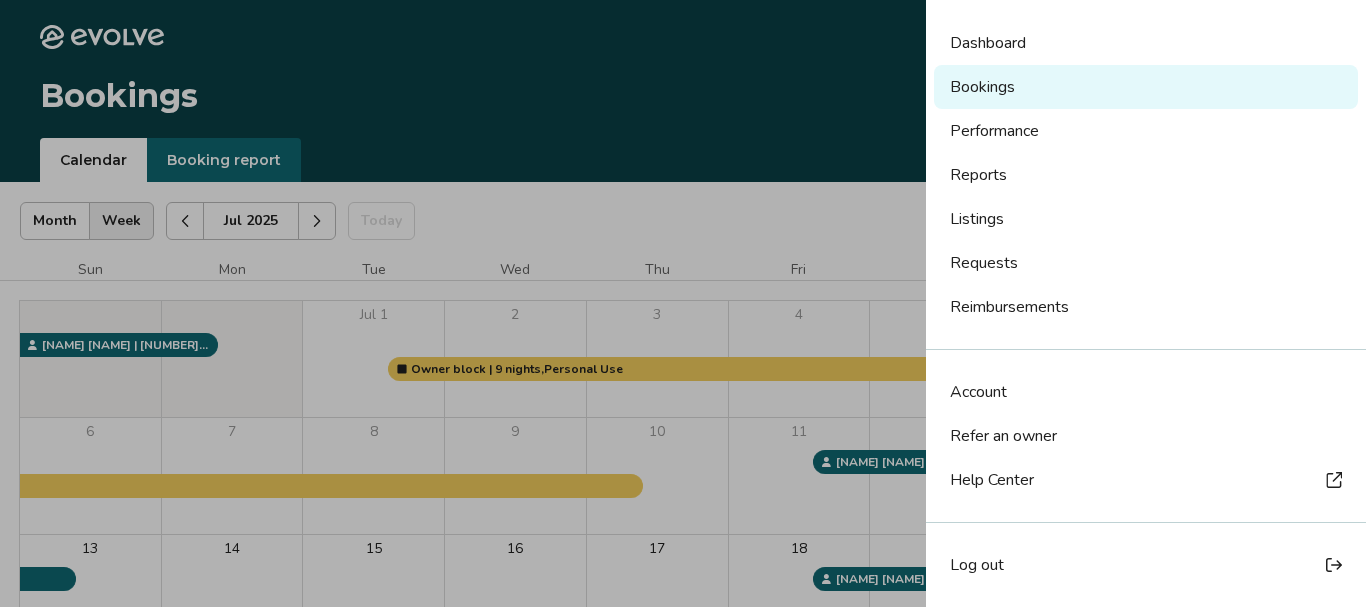 click on "Log out" at bounding box center [977, 565] 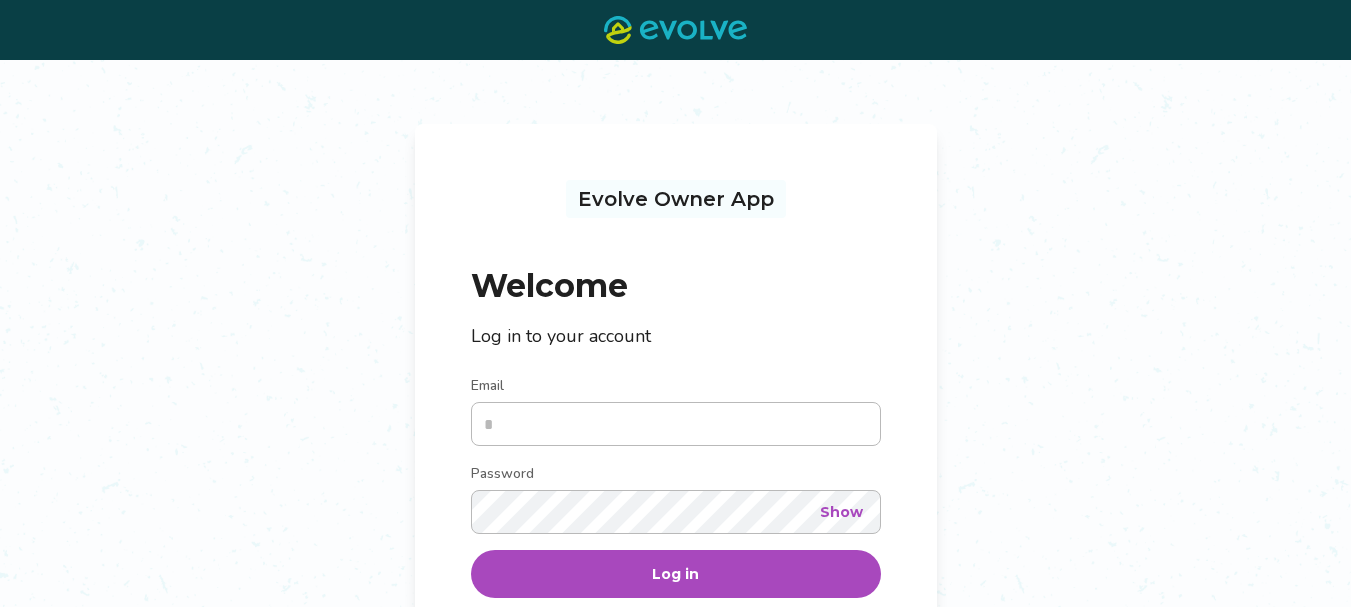 scroll, scrollTop: 0, scrollLeft: 0, axis: both 